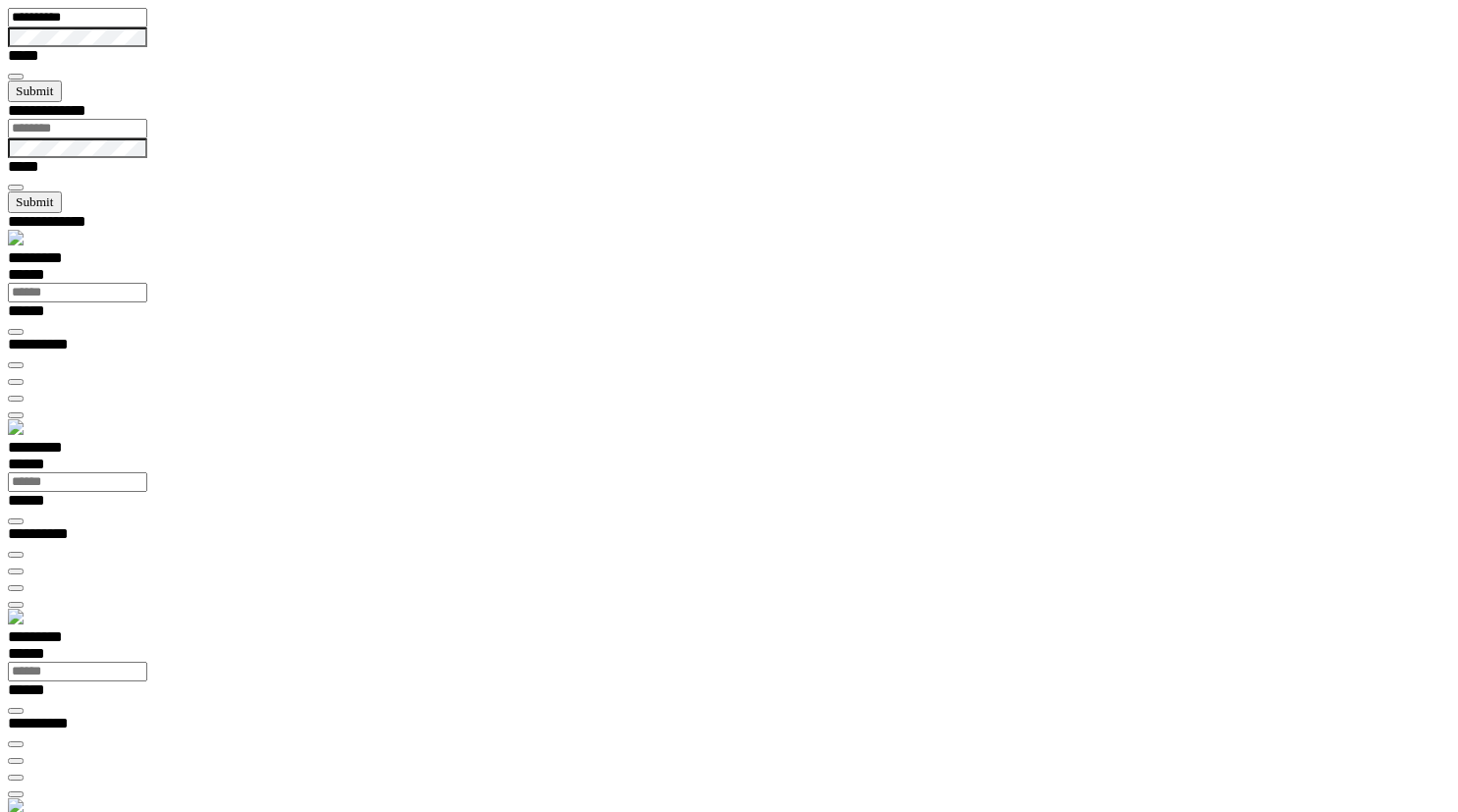 scroll, scrollTop: 0, scrollLeft: 0, axis: both 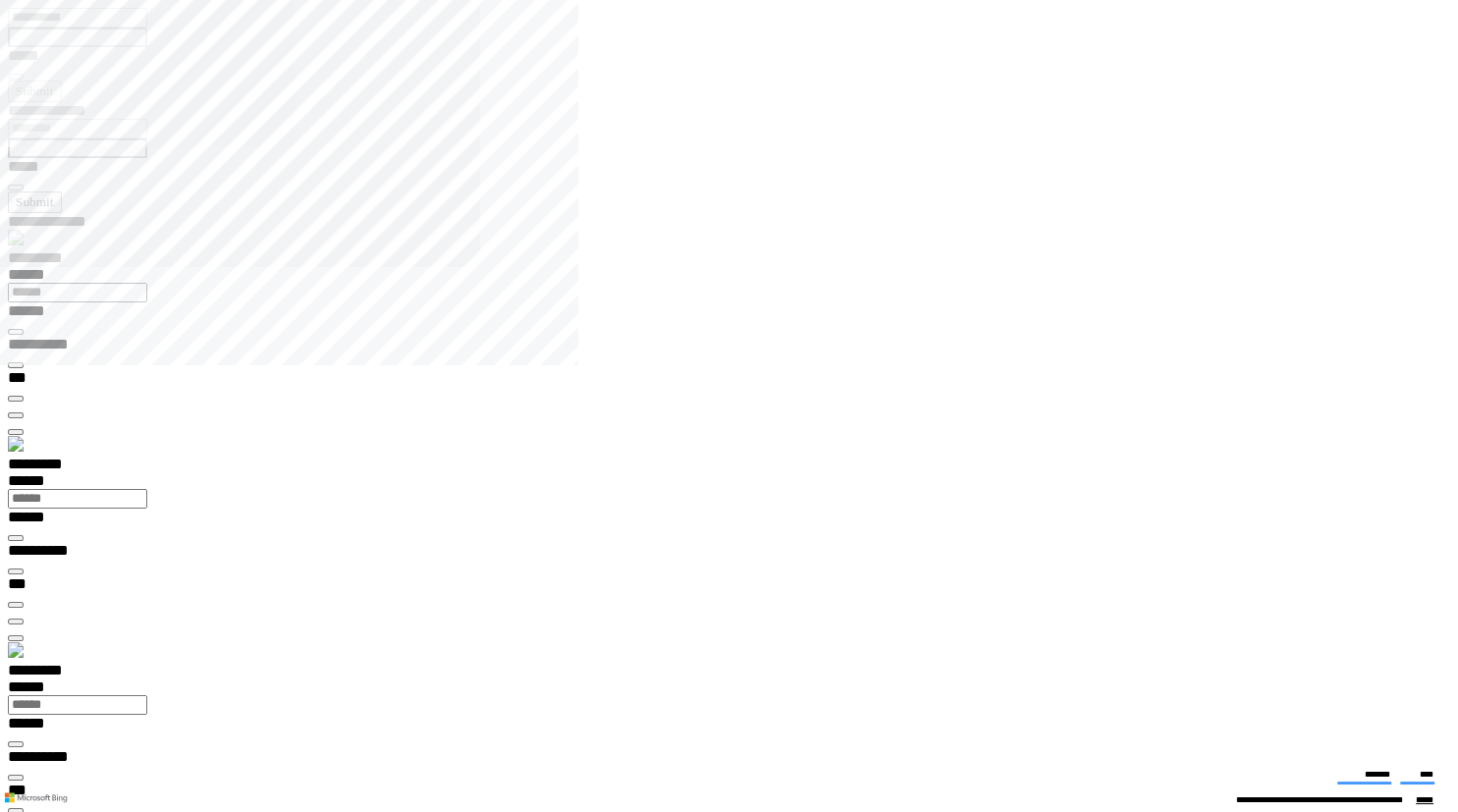 click on "**********" at bounding box center [69, 3704] 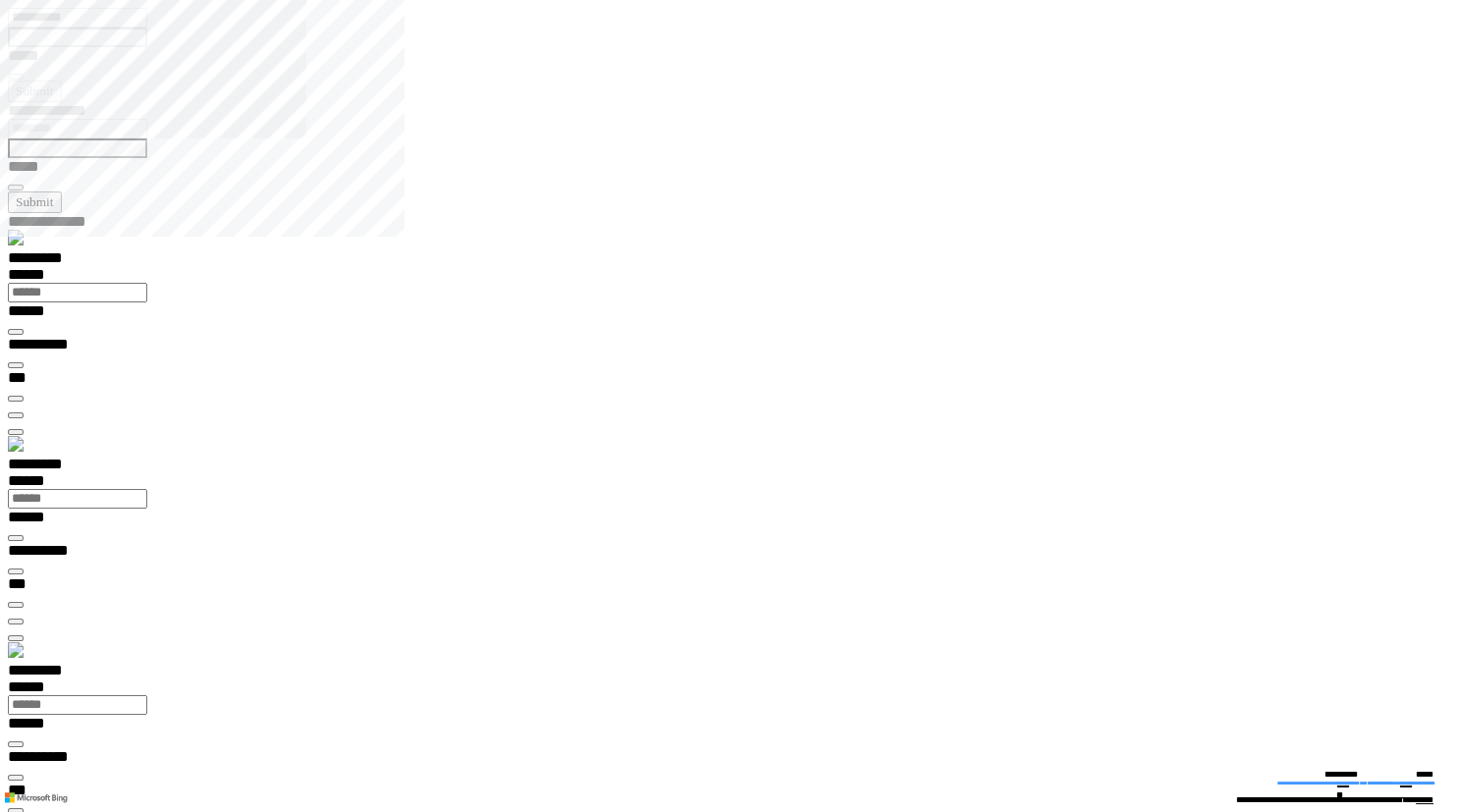 type on "**********" 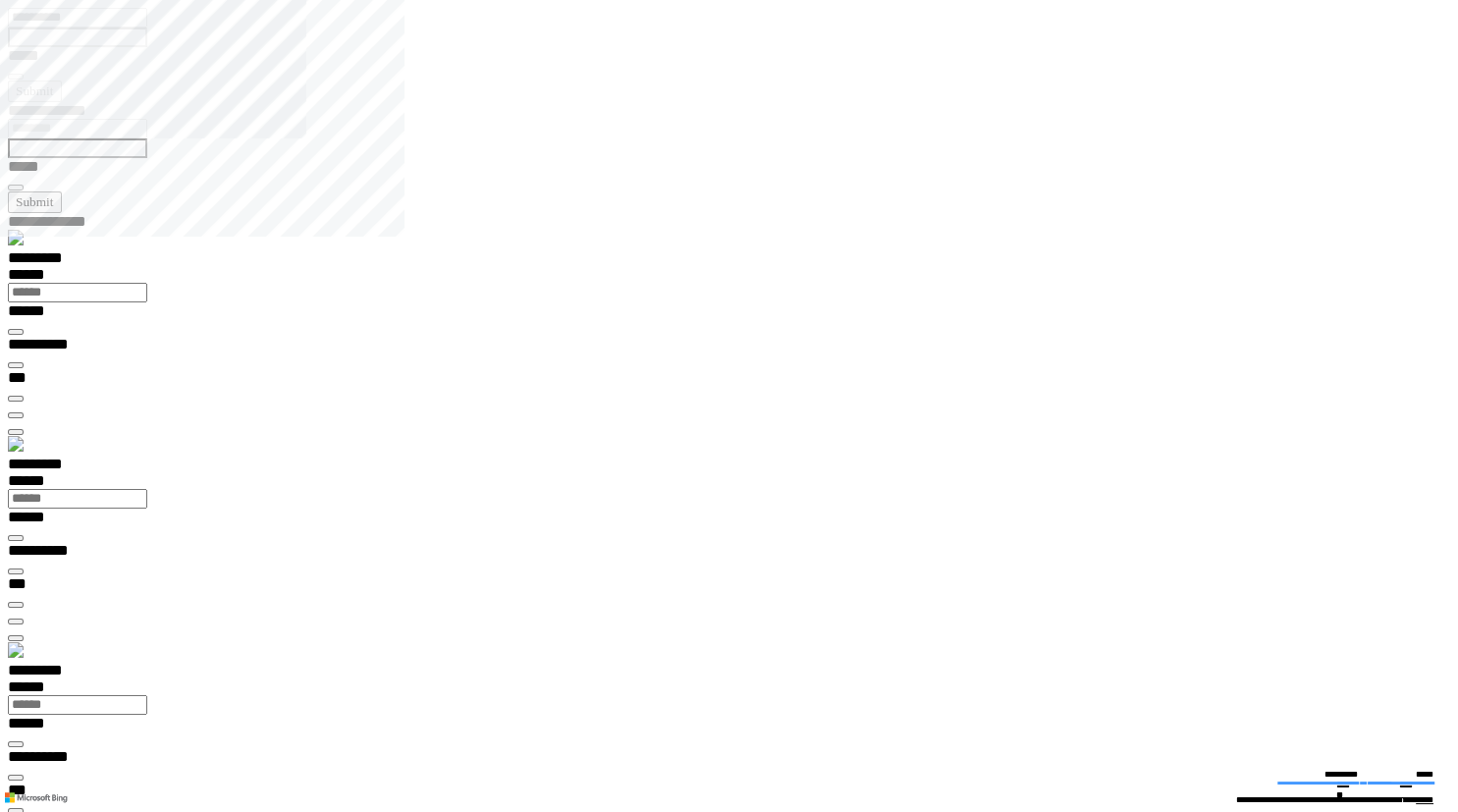 click on "**********" at bounding box center (38, 8912) 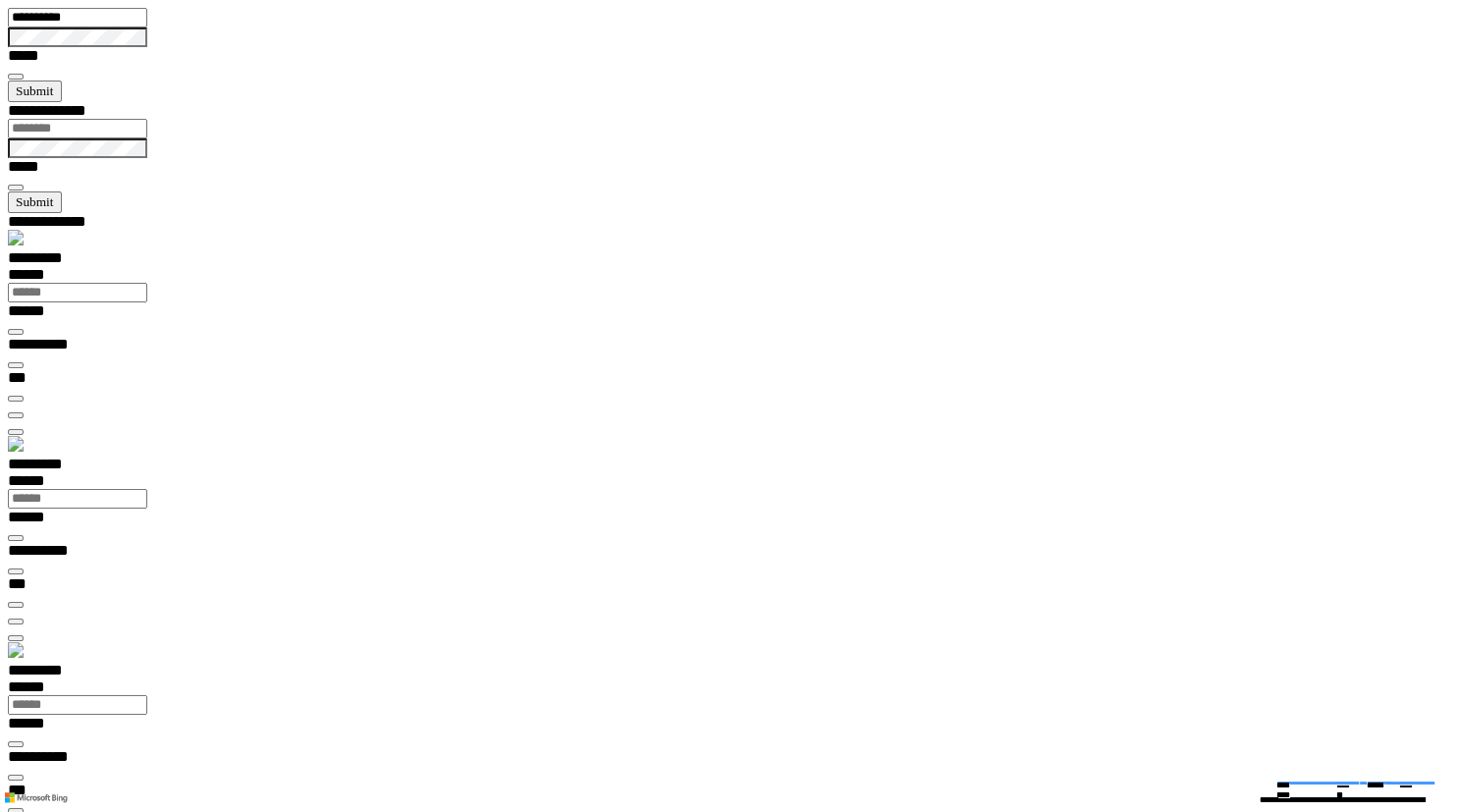 click at bounding box center [16, 4218] 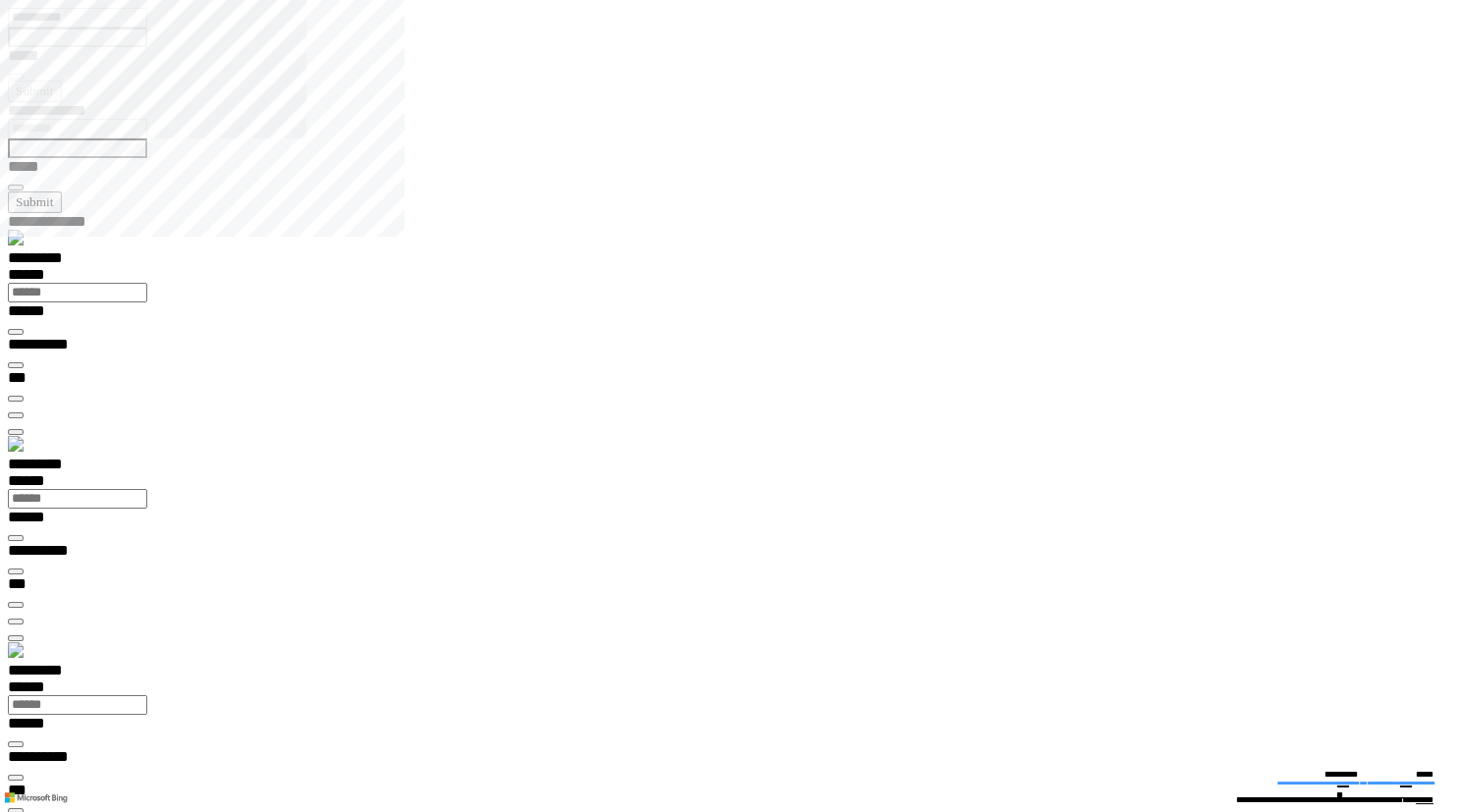 click on "**********" at bounding box center (38, 8912) 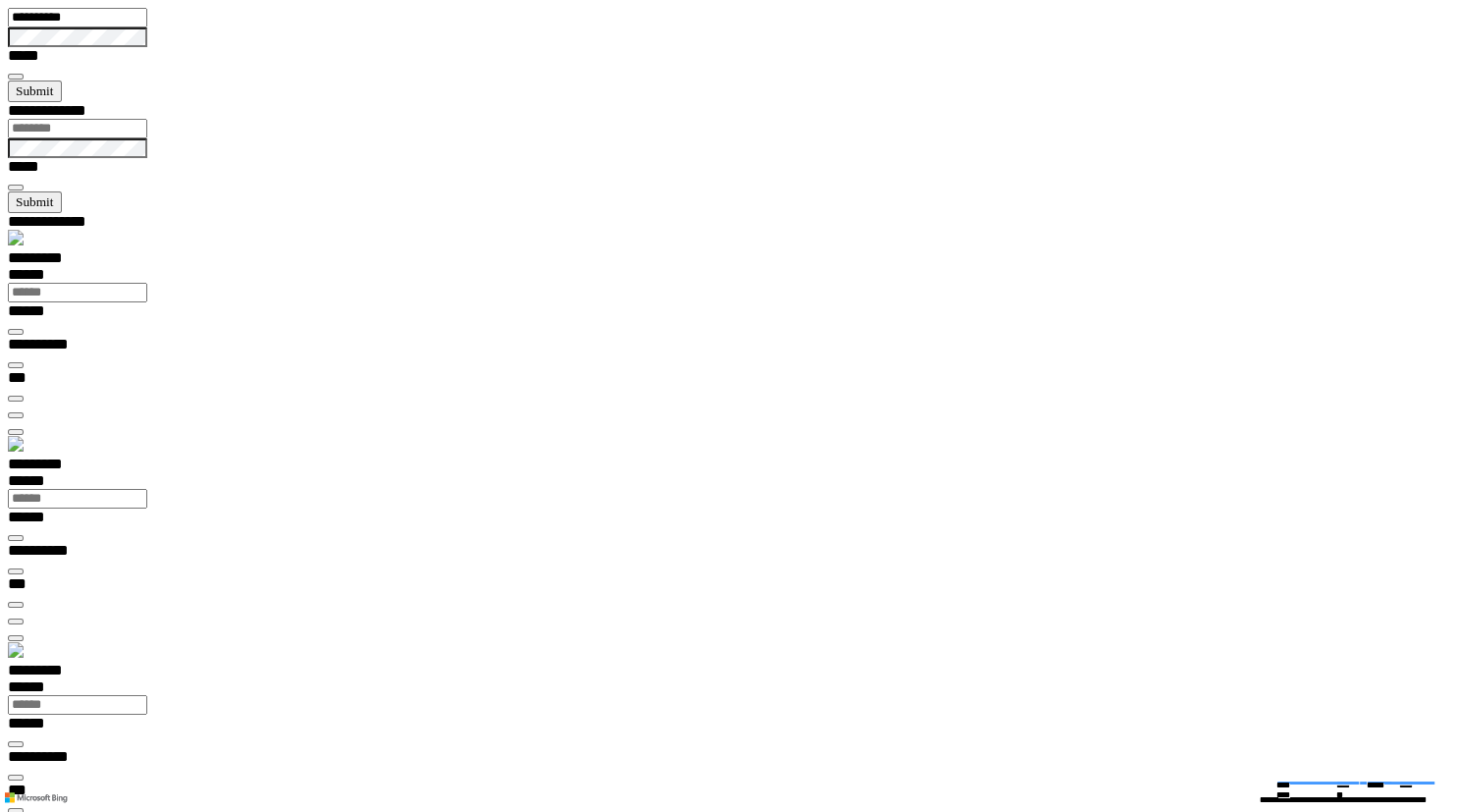 click at bounding box center [16, 4218] 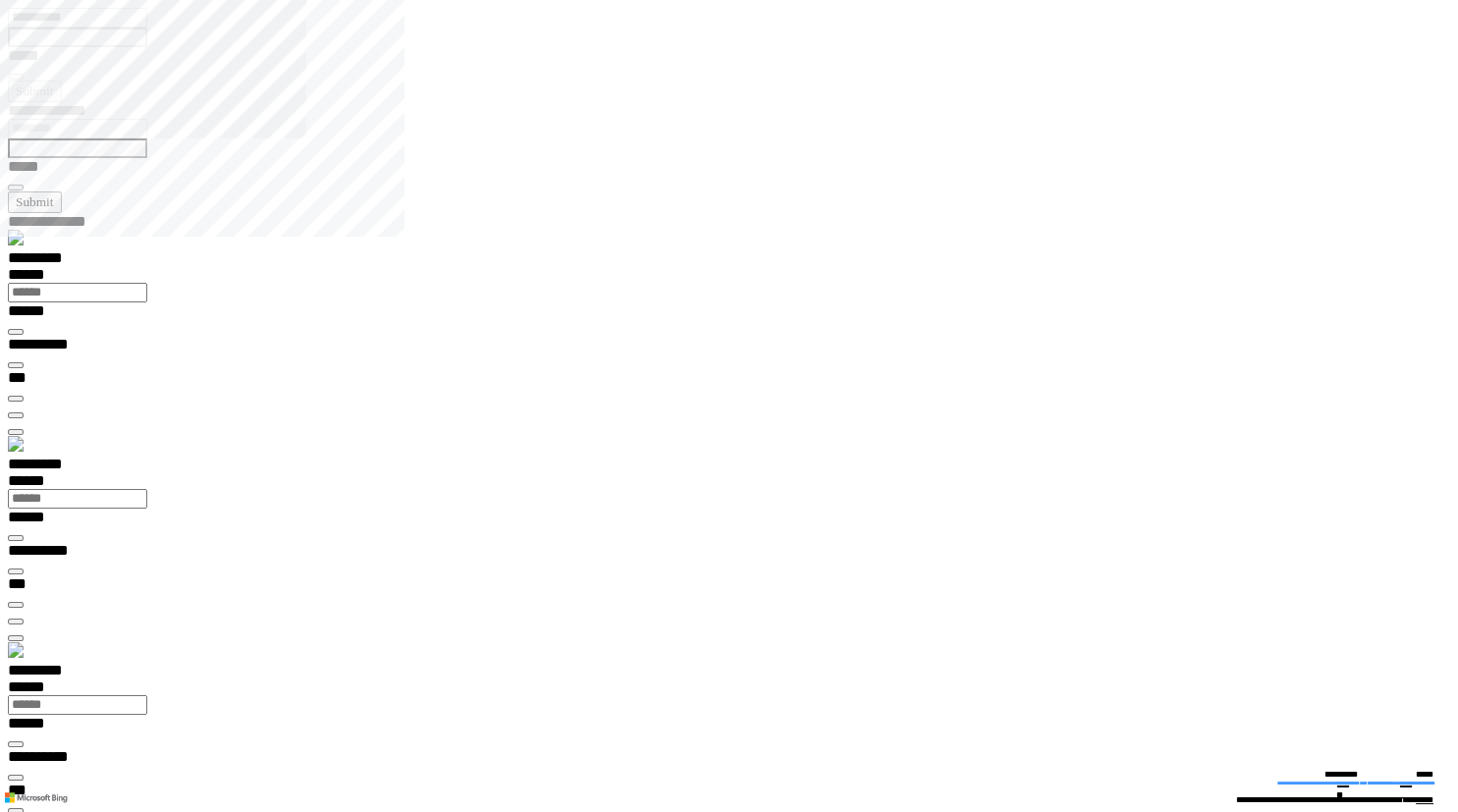 click on "**********" at bounding box center [38, 8912] 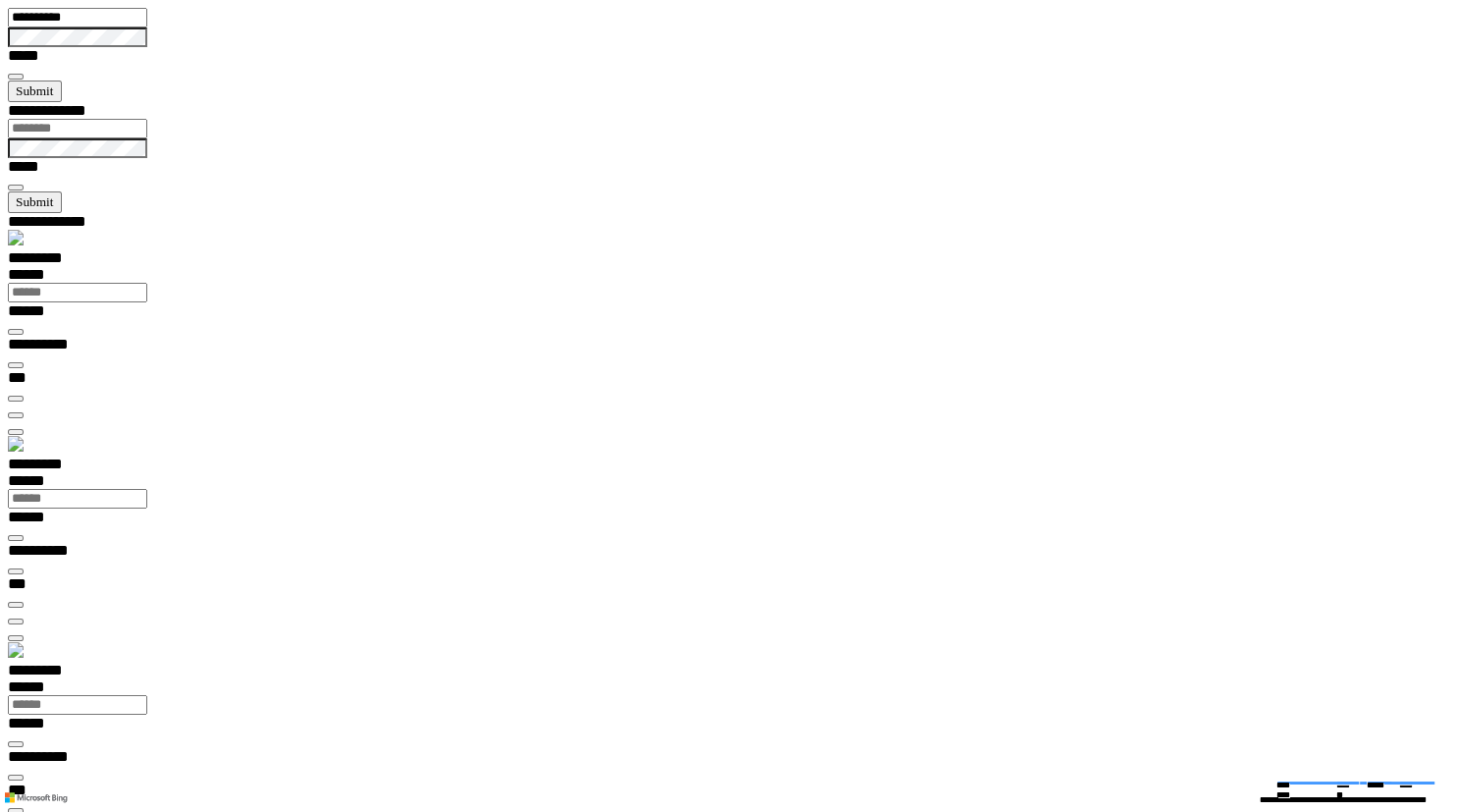 scroll, scrollTop: 98186, scrollLeft: 98182, axis: both 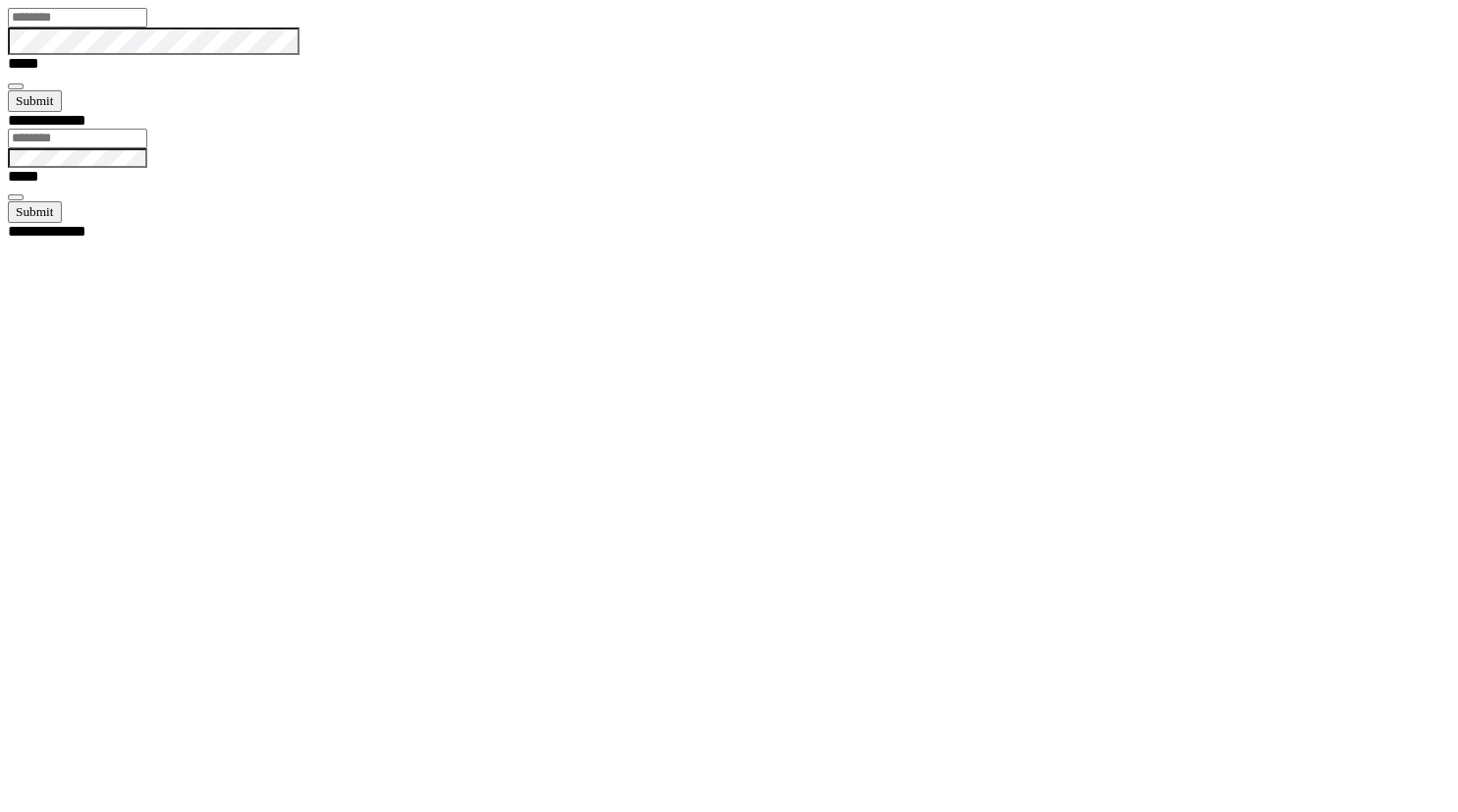 click at bounding box center [78, 18] 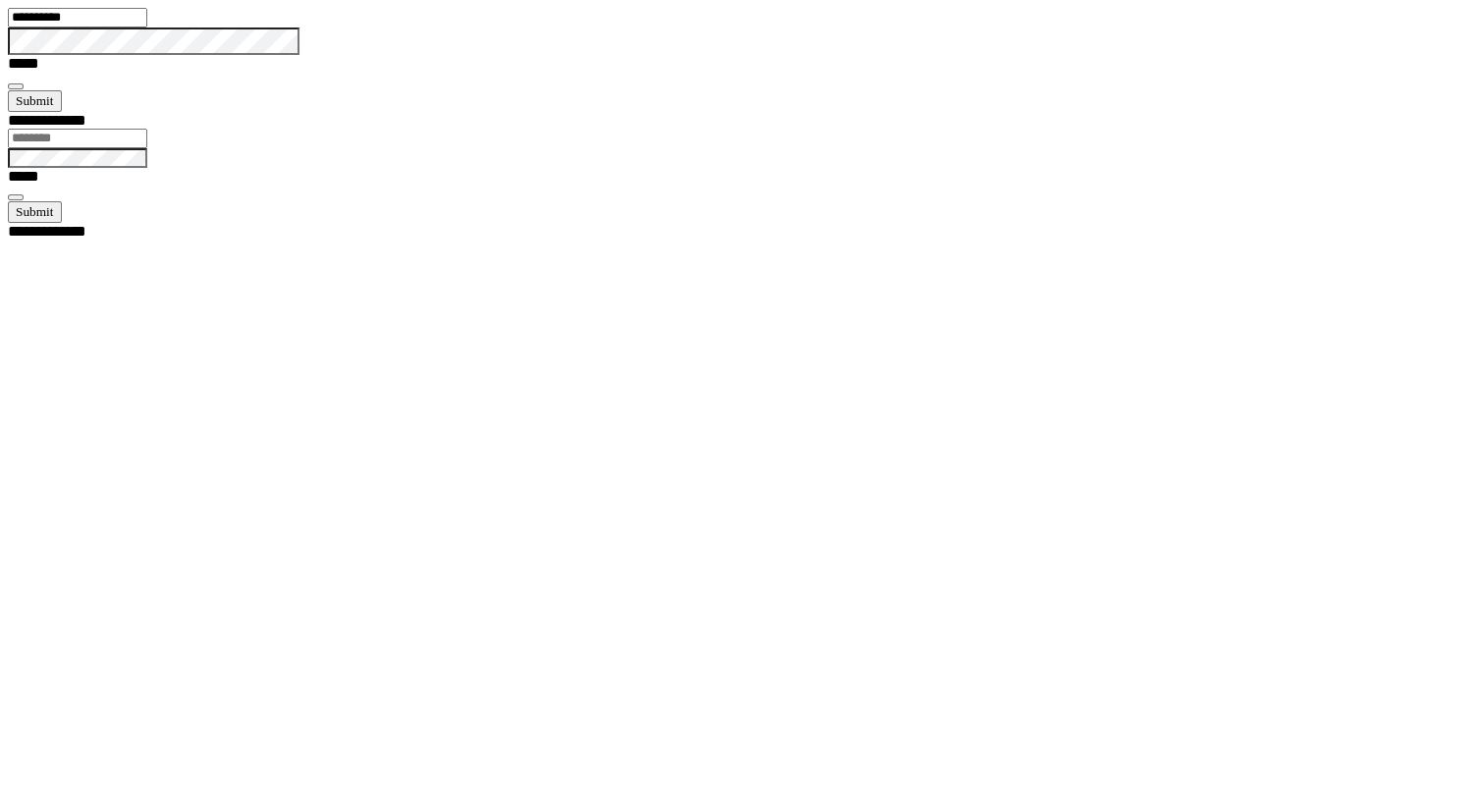 type on "**********" 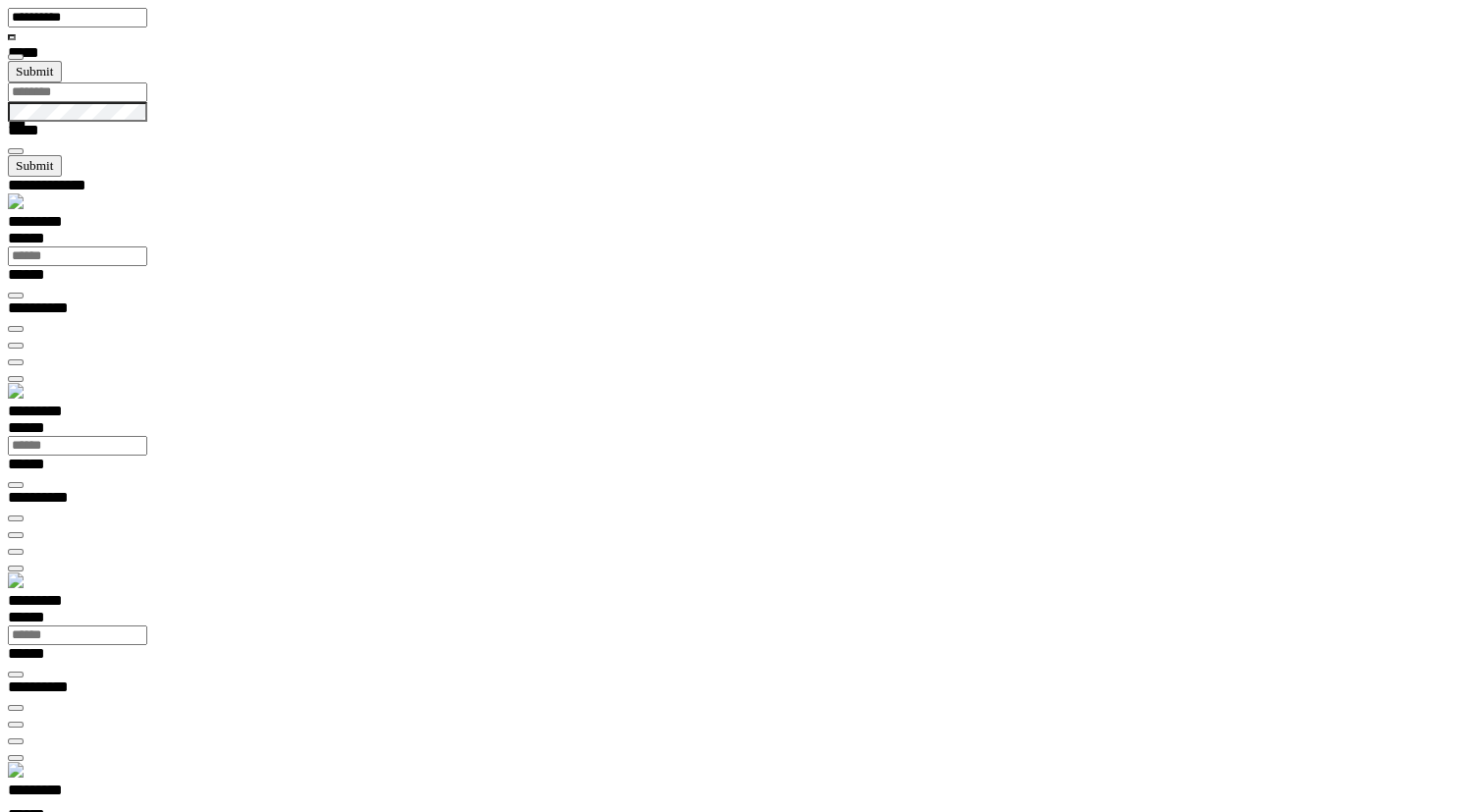 click on "*********" at bounding box center (56, 793) 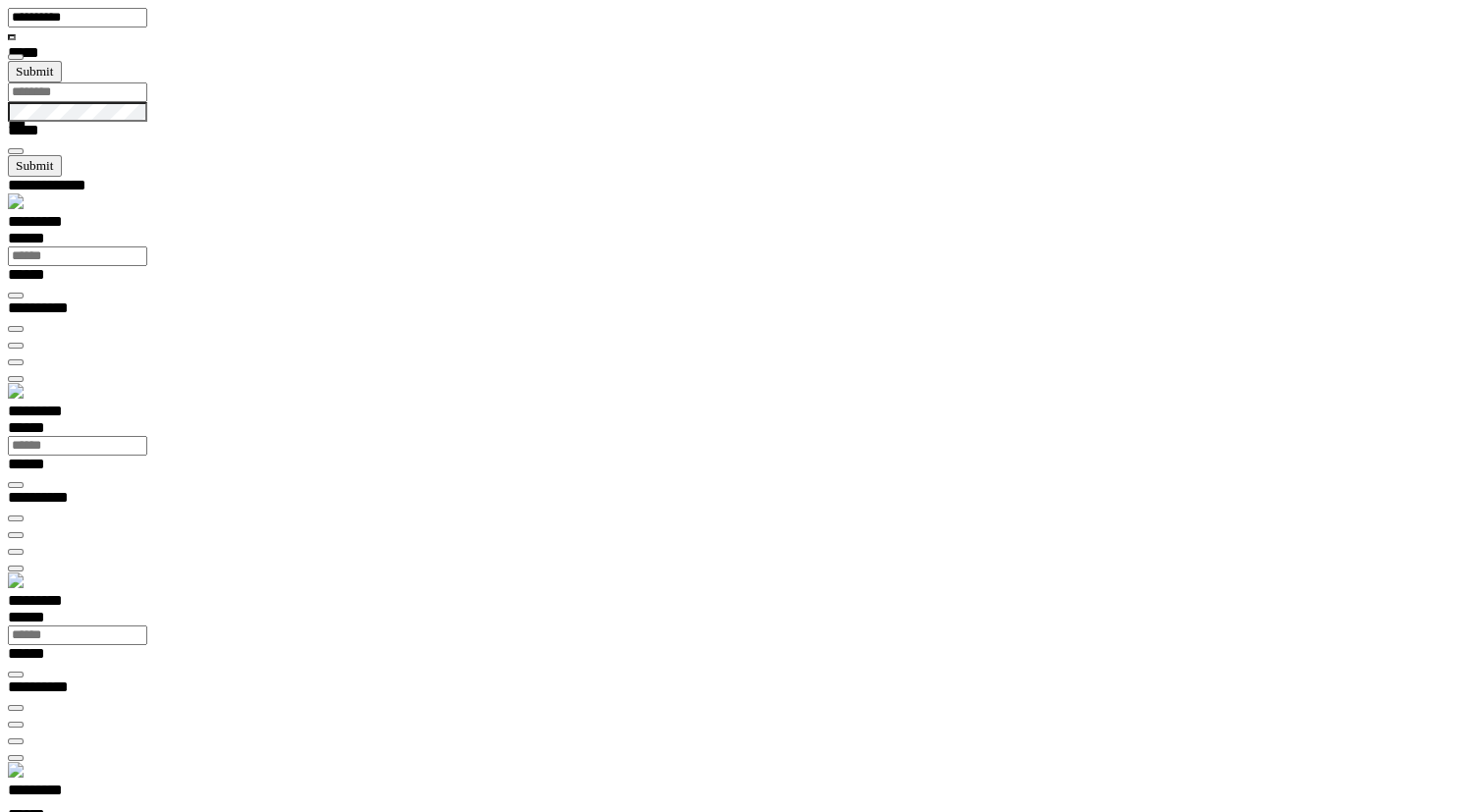 scroll, scrollTop: 0, scrollLeft: 0, axis: both 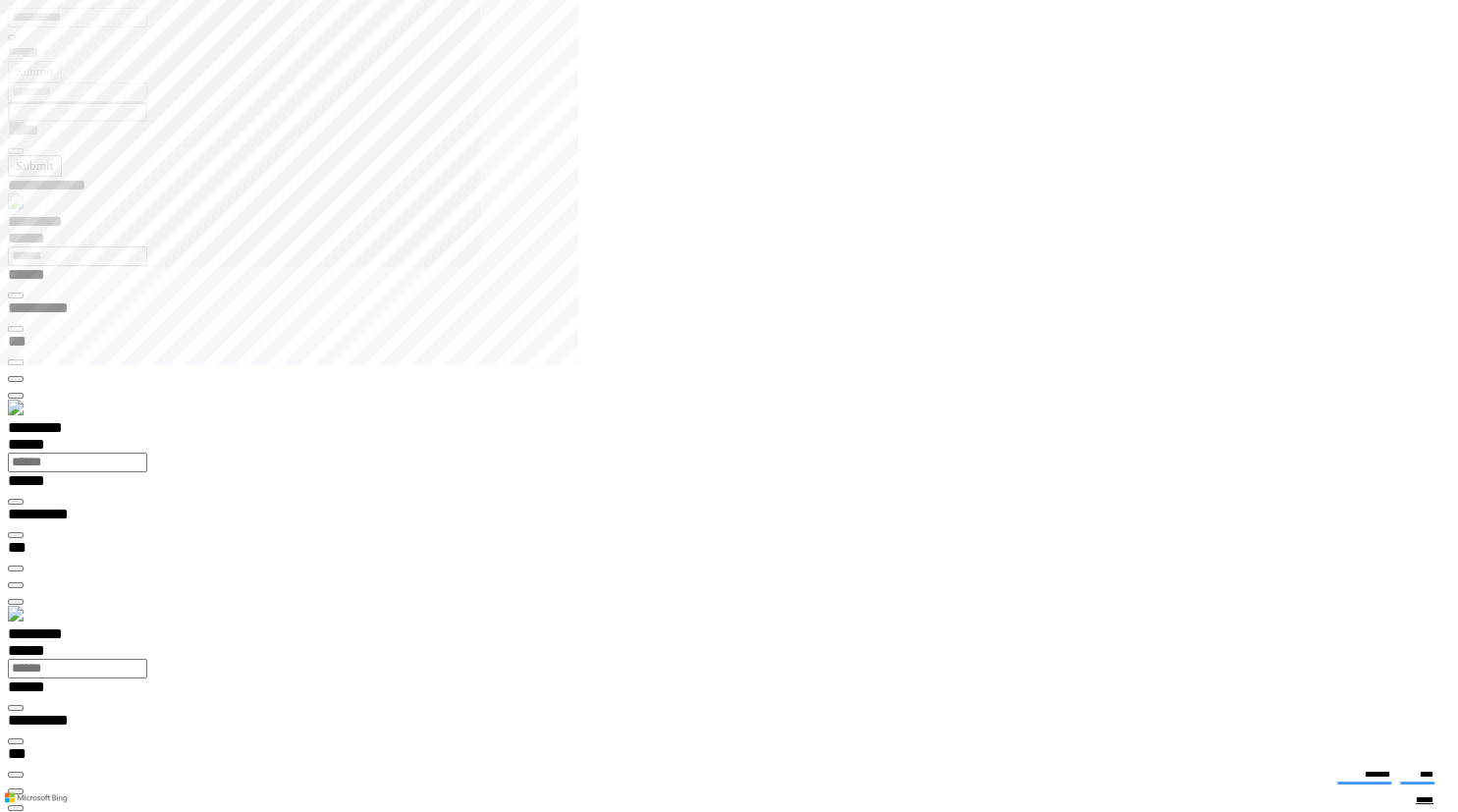 click on "**********" at bounding box center (69, 14362) 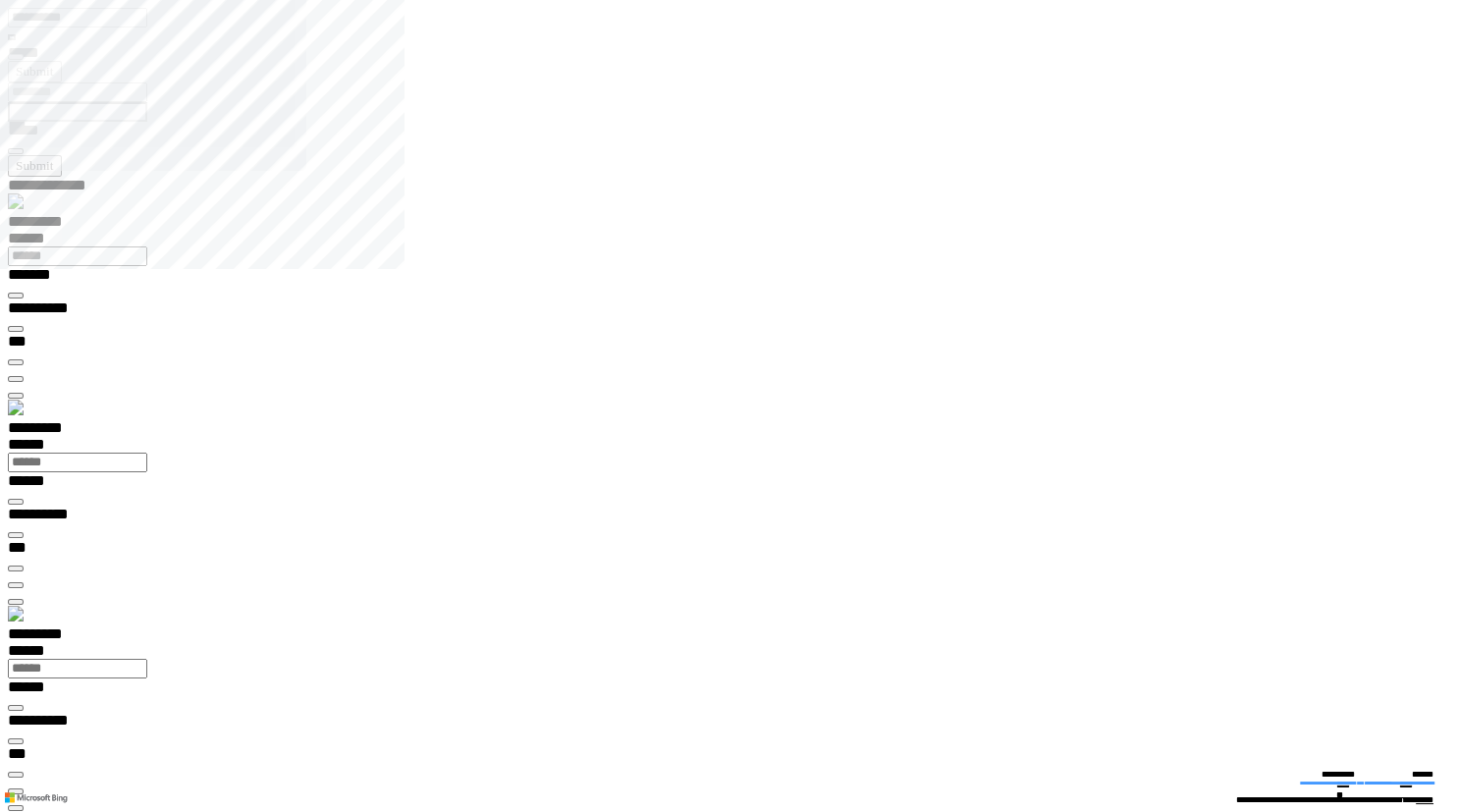 click at bounding box center (16, 33409) 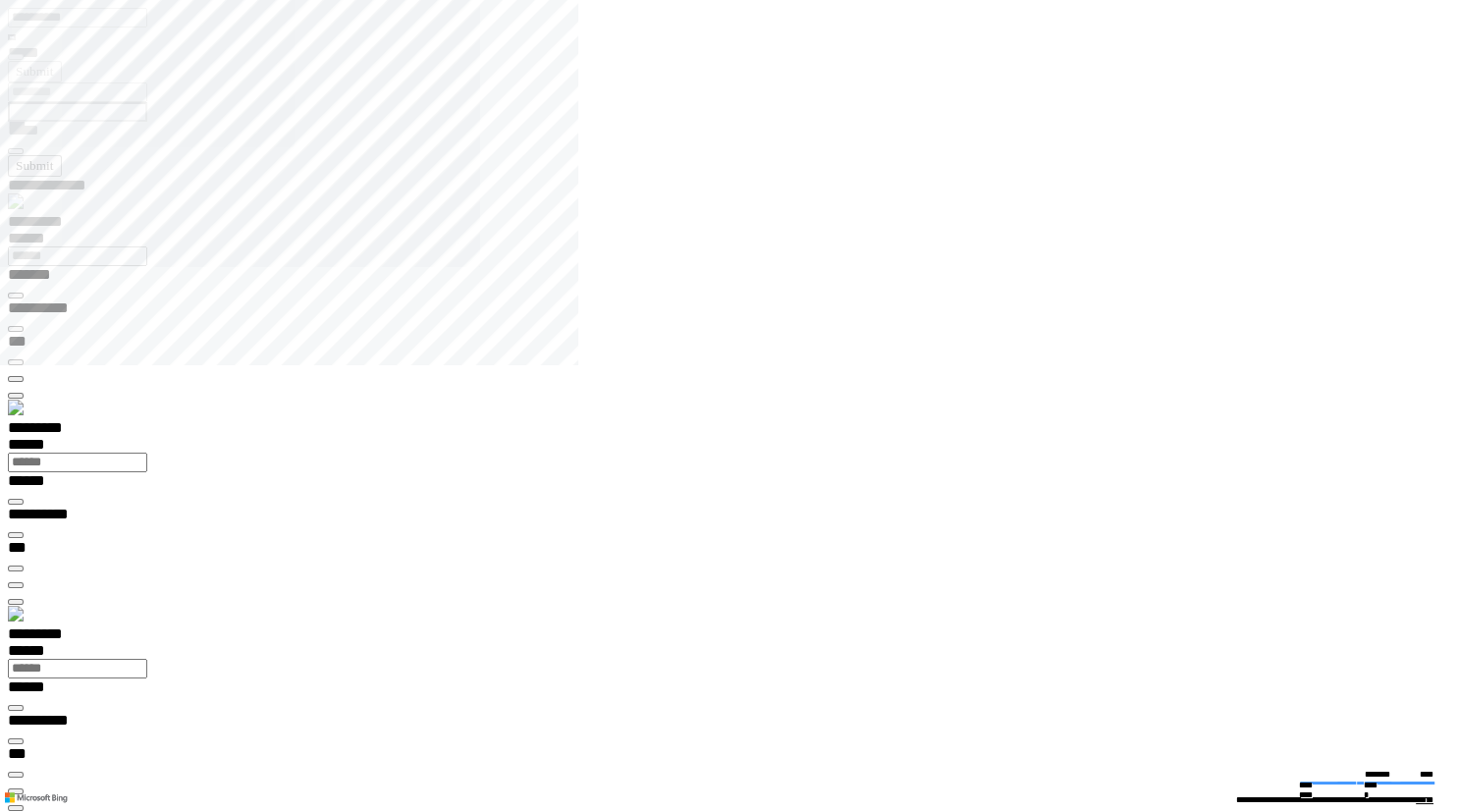 click on "**********" at bounding box center [69, 14376] 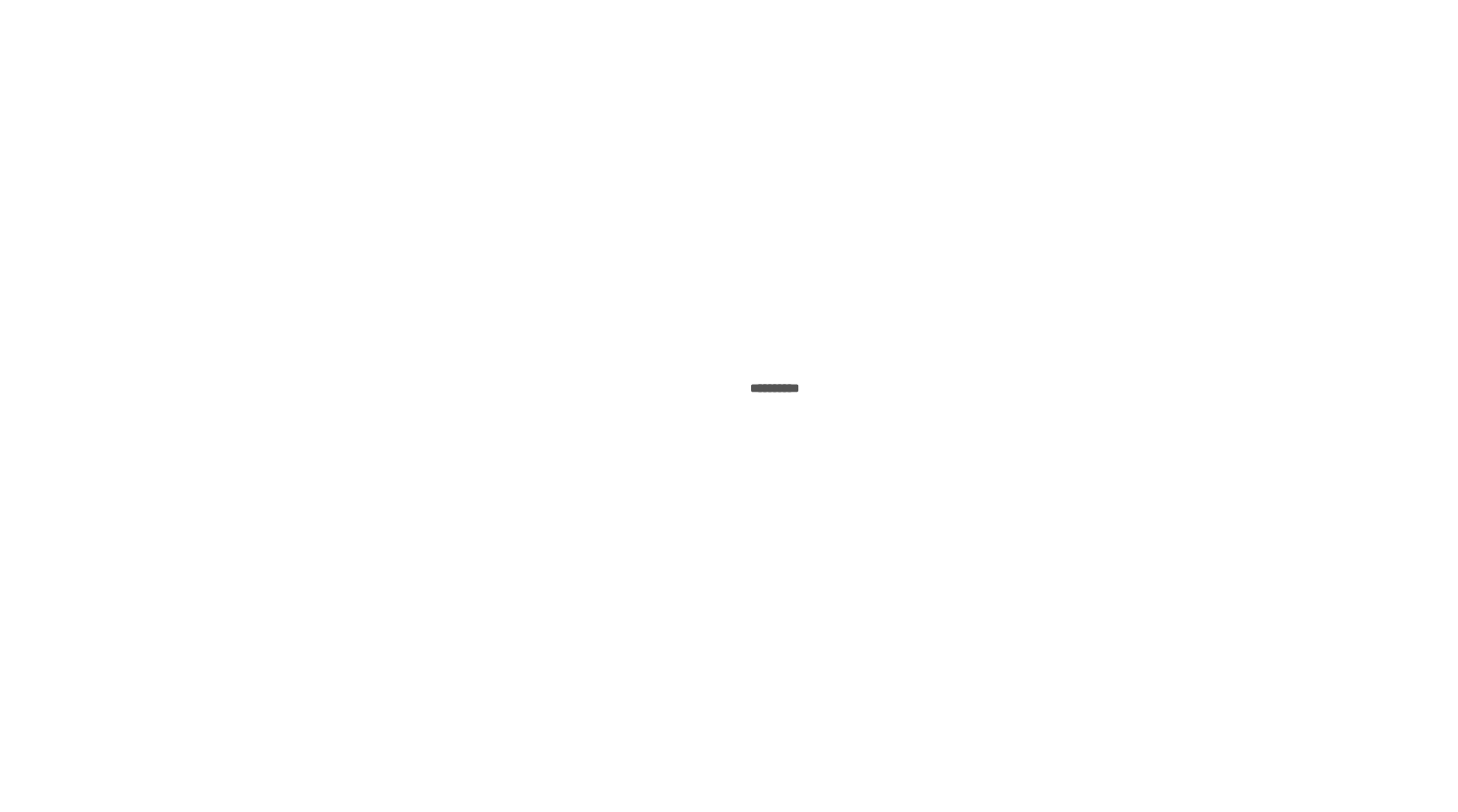 scroll, scrollTop: 0, scrollLeft: 0, axis: both 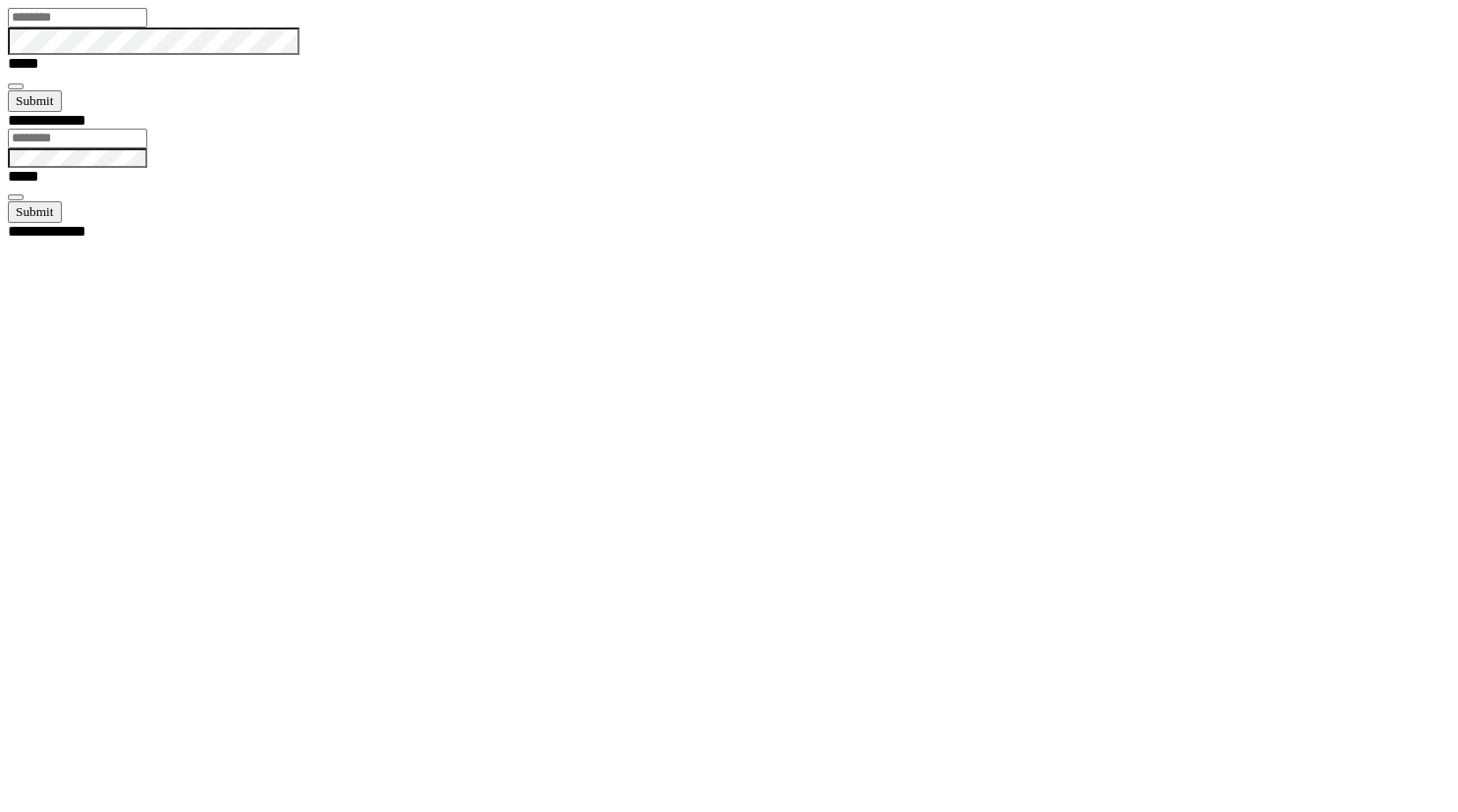 click at bounding box center [78, 18] 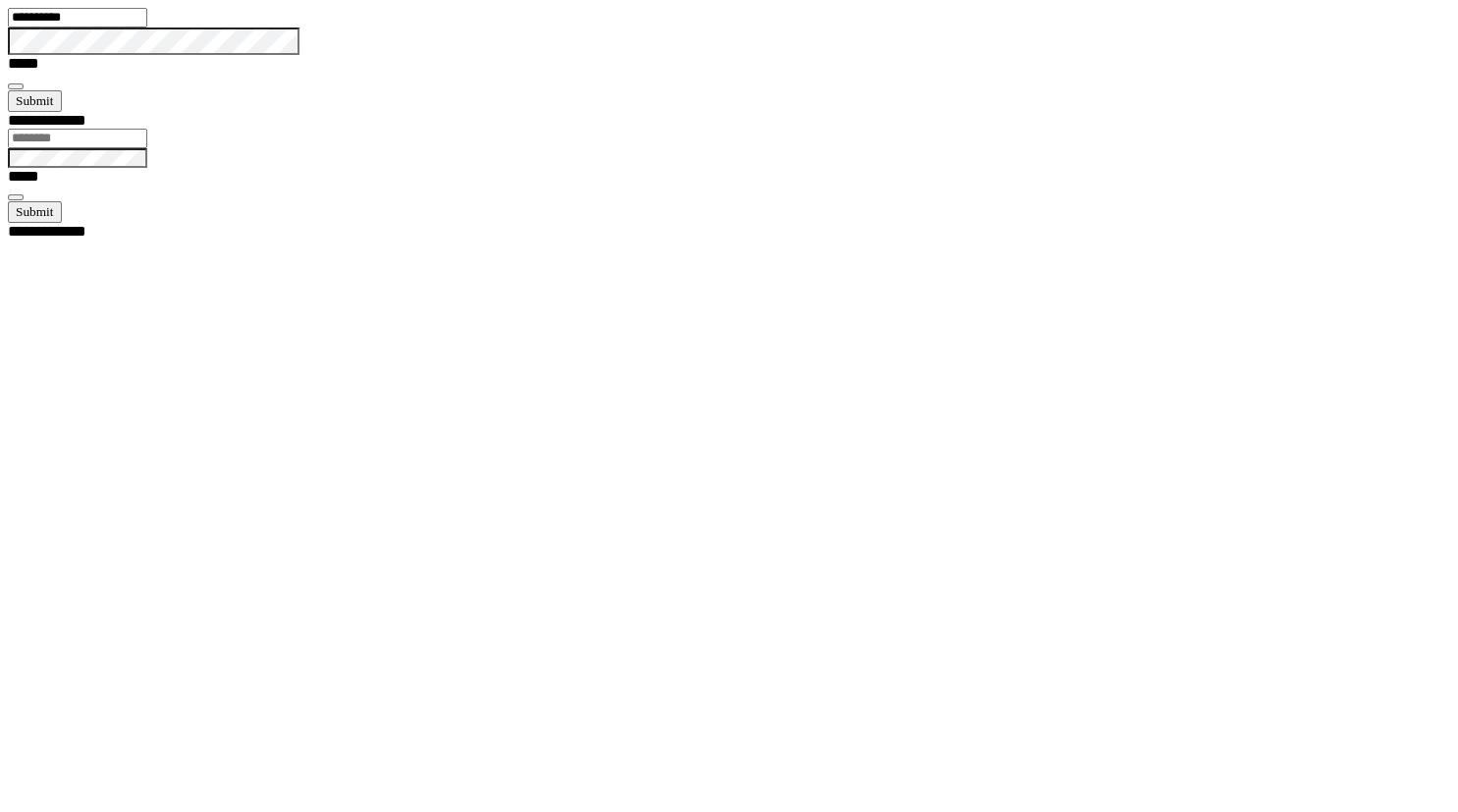 type on "**********" 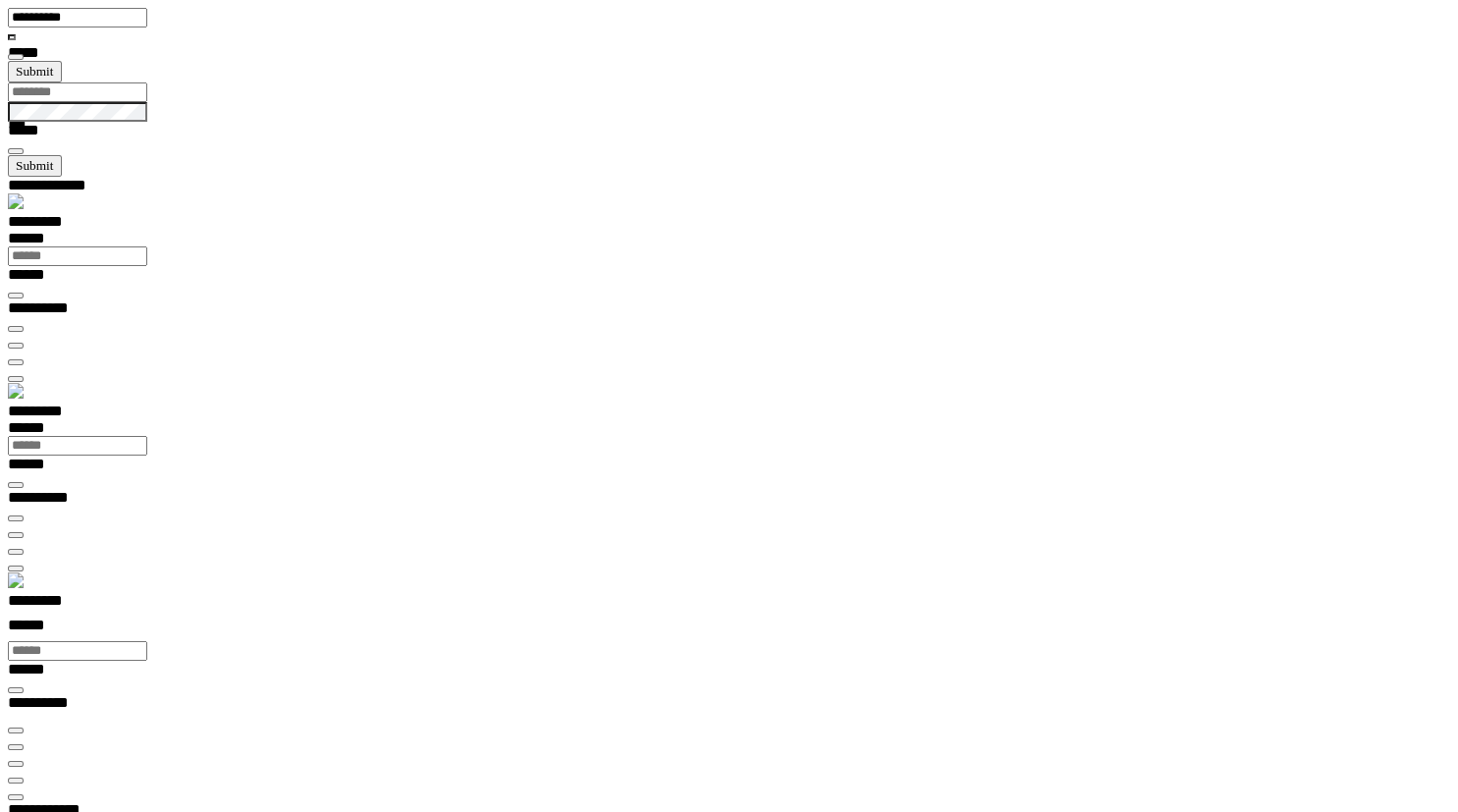 click on "*********" at bounding box center [56, 604] 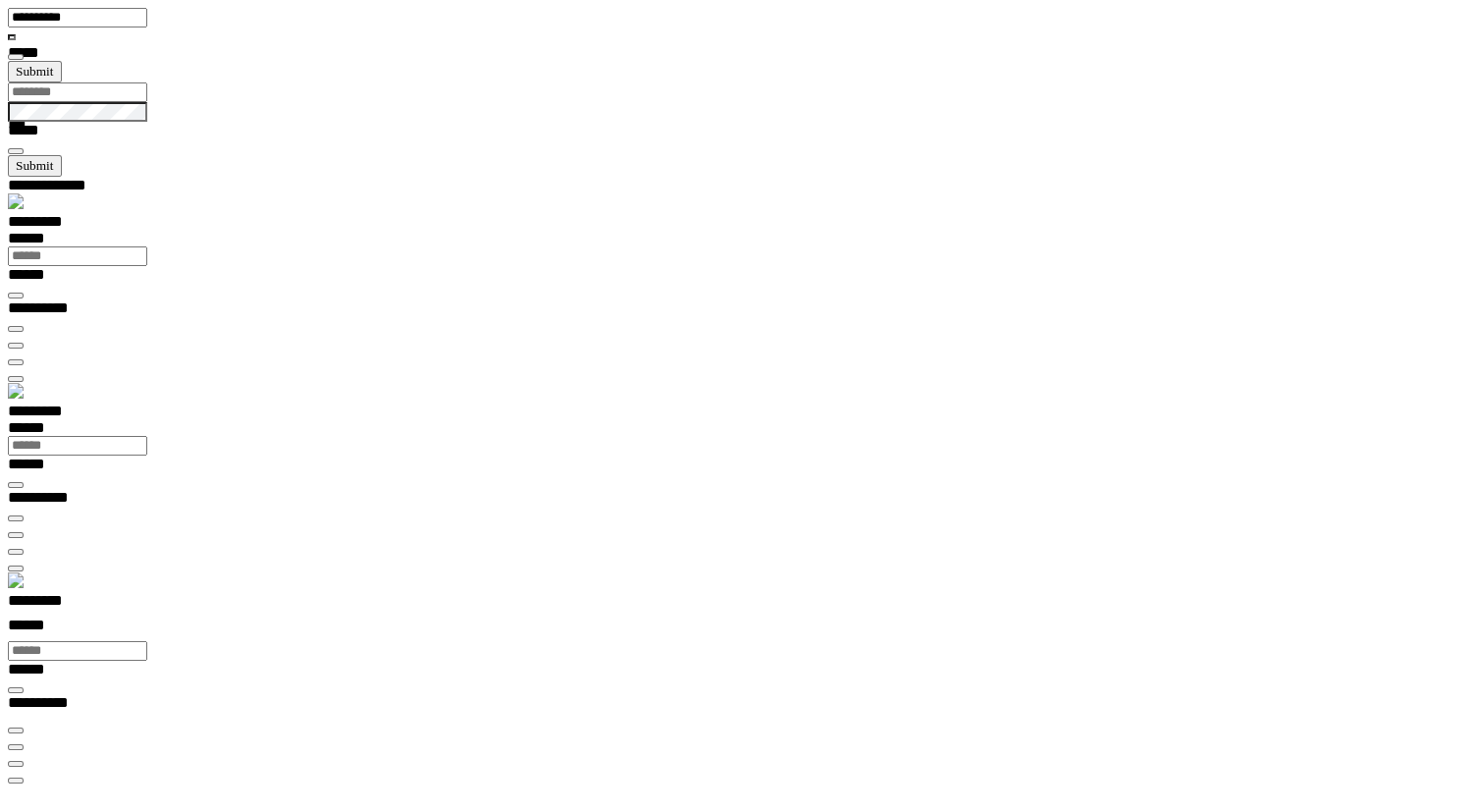 click on "********* ******" at bounding box center [736, 617] 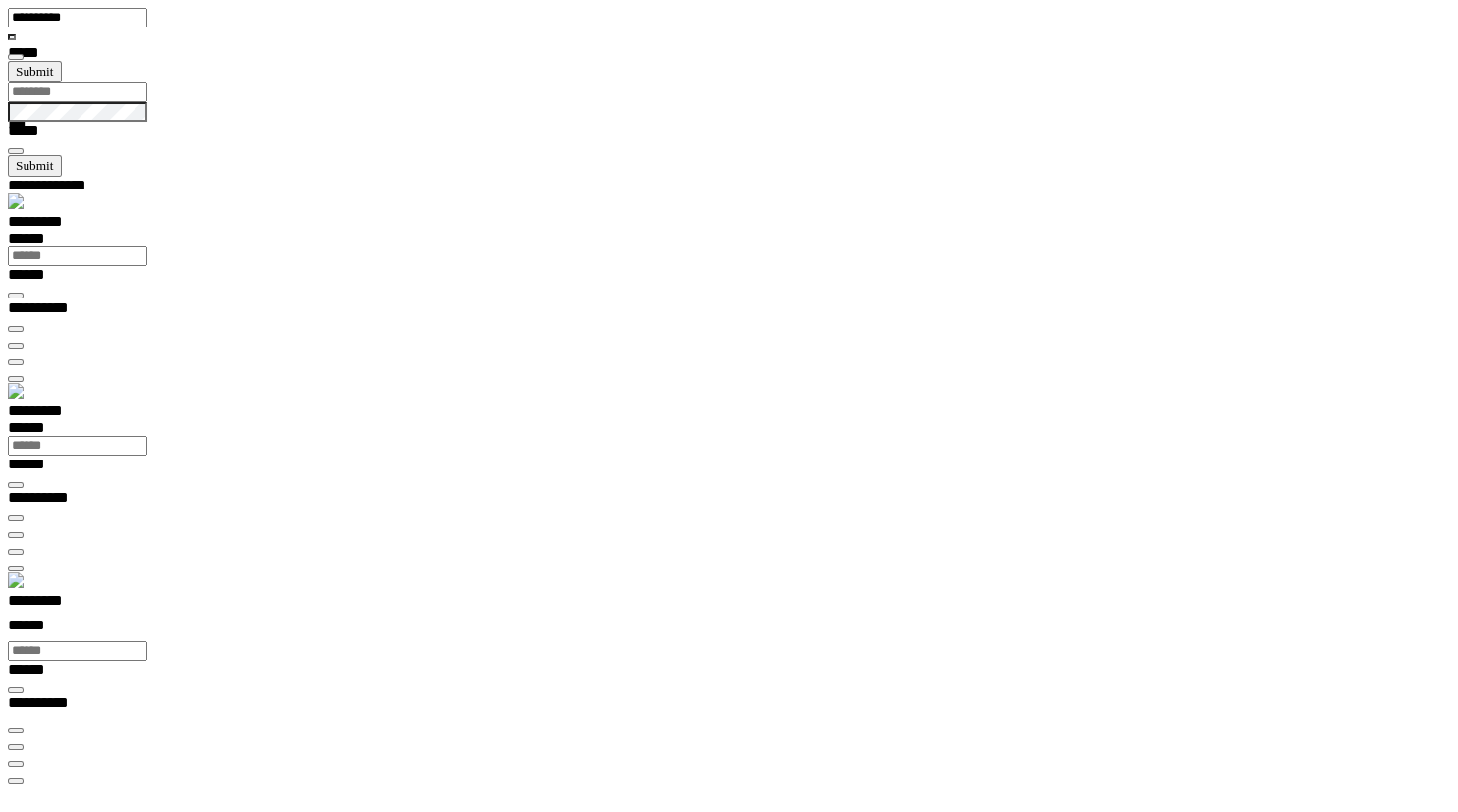 scroll, scrollTop: 98165, scrollLeft: 98104, axis: both 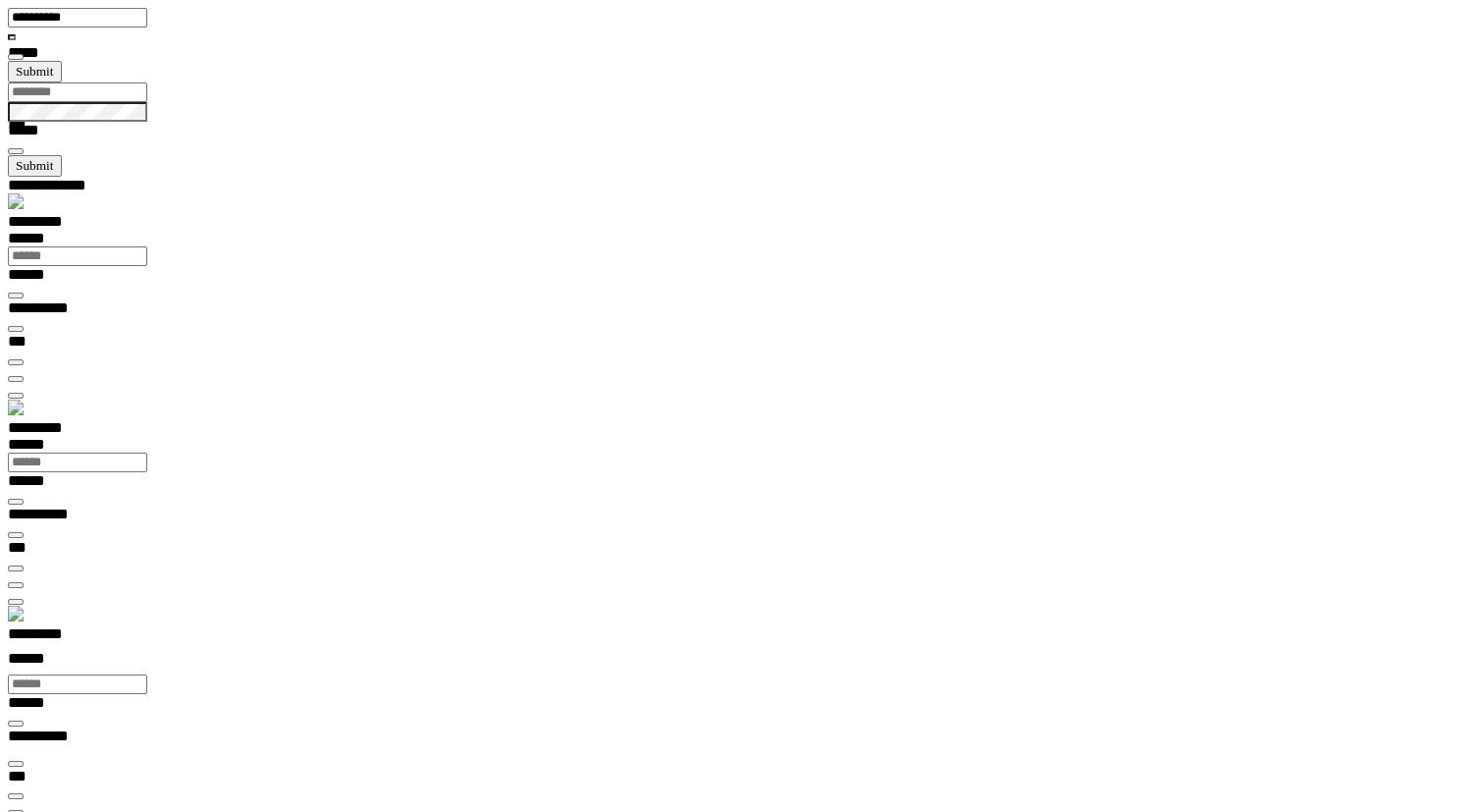 click on "**********" at bounding box center (69, 14170) 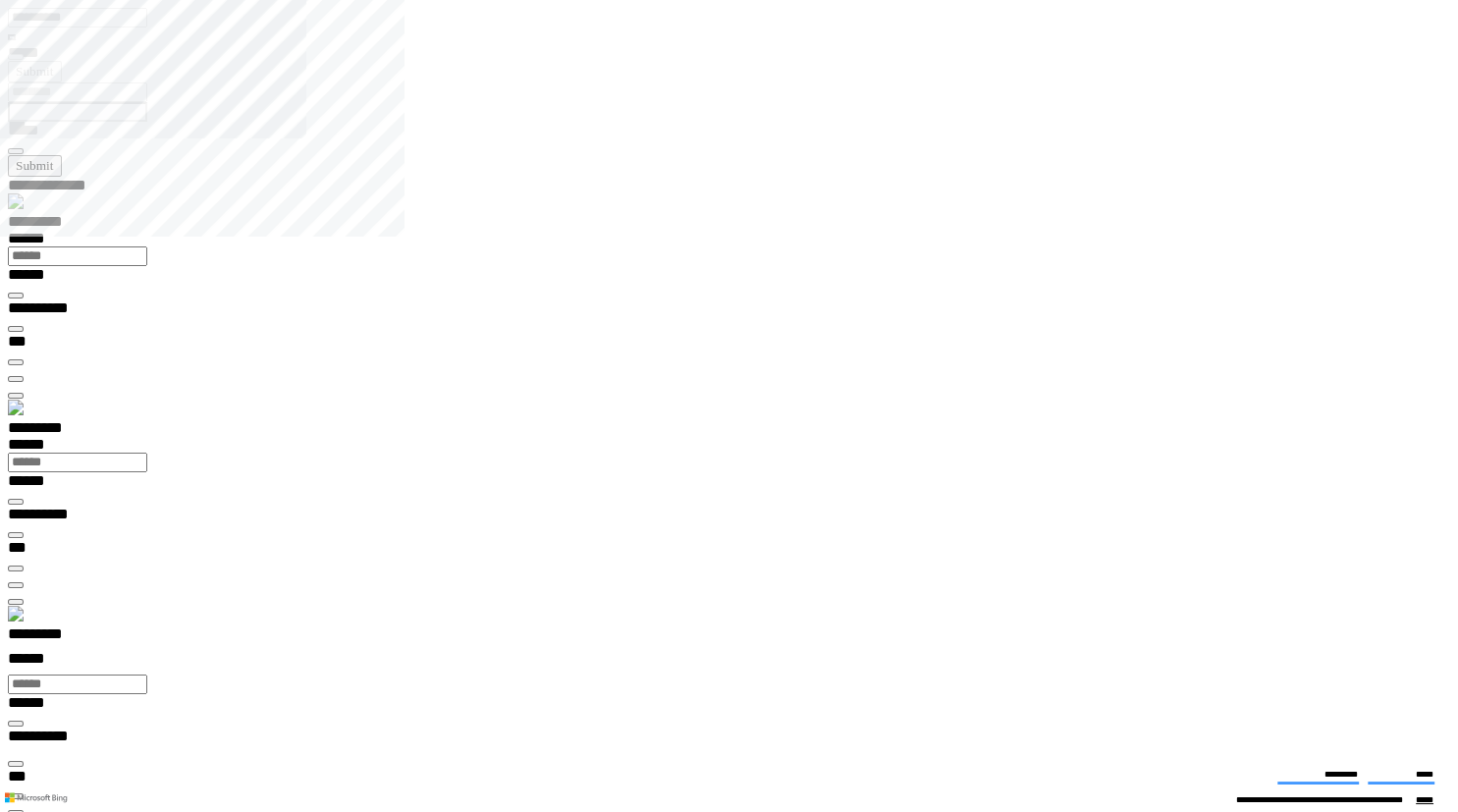 type on "**********" 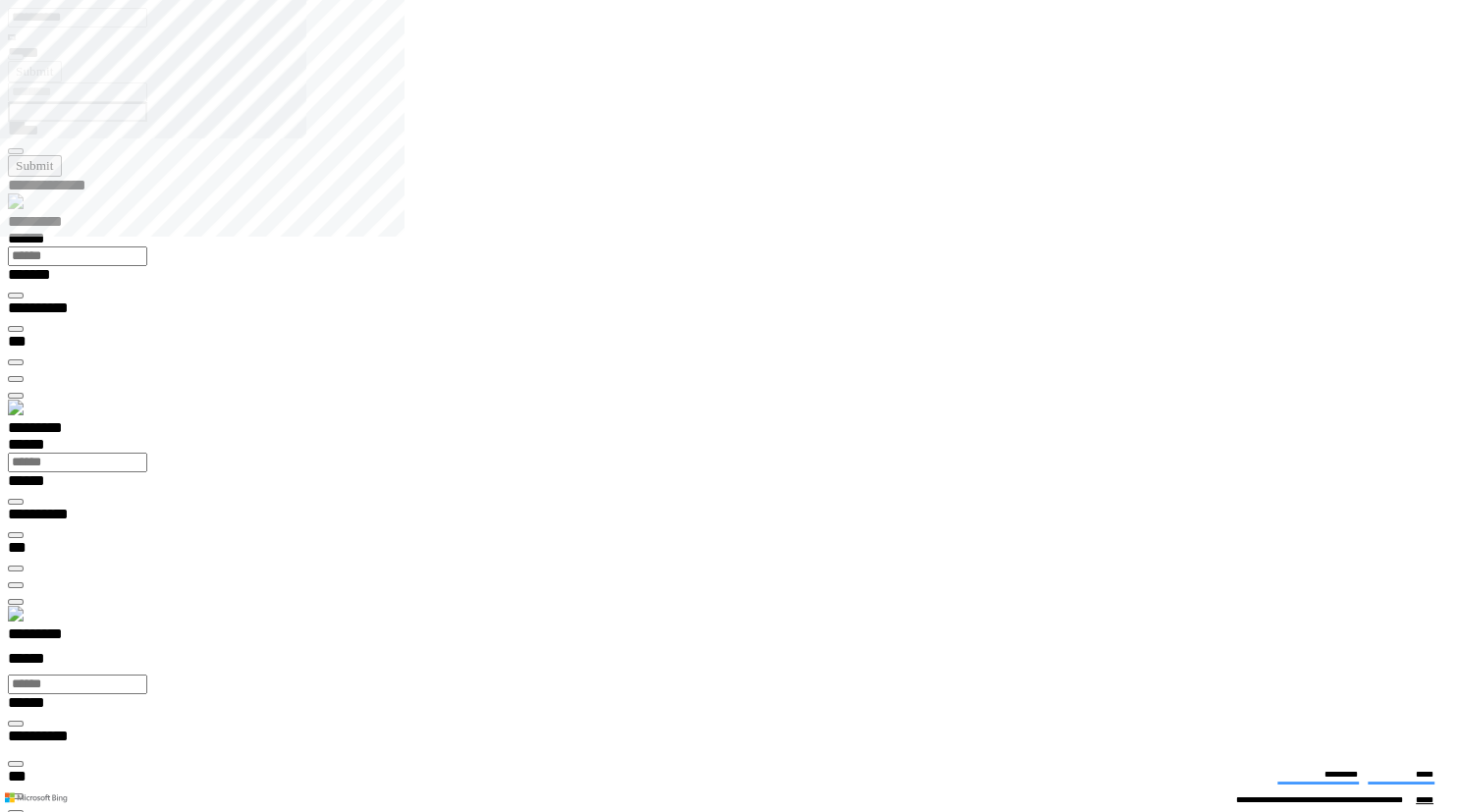 click at bounding box center (16, 18394) 